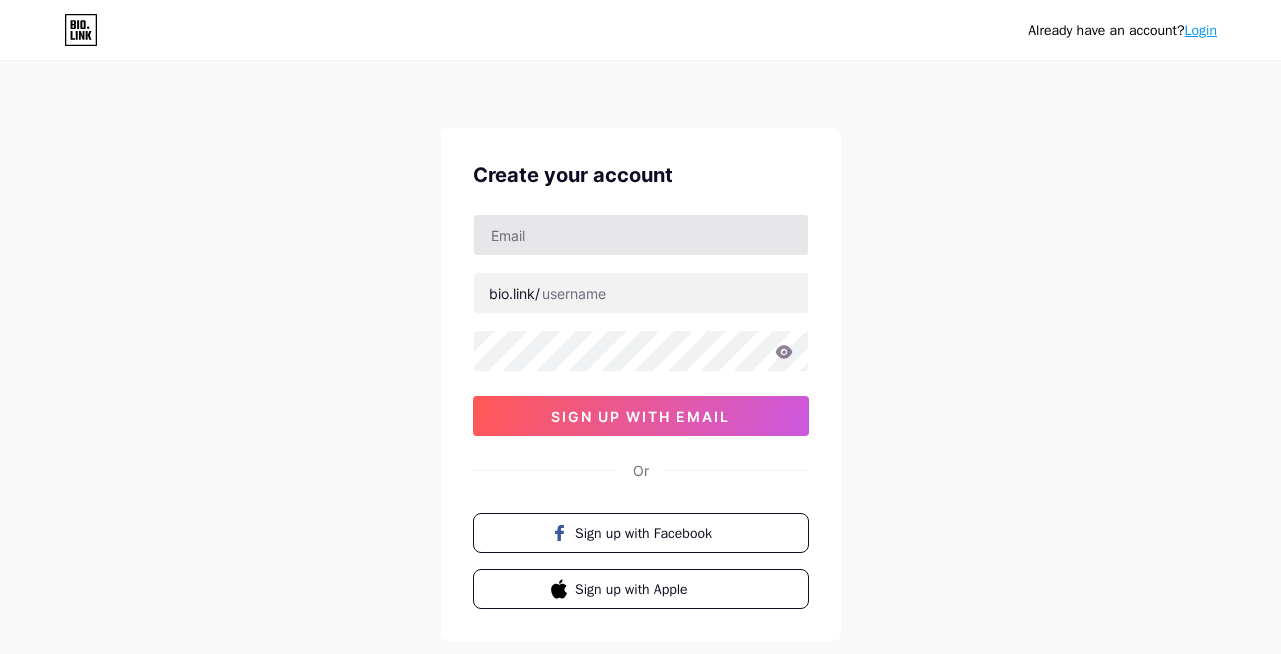 scroll, scrollTop: 0, scrollLeft: 0, axis: both 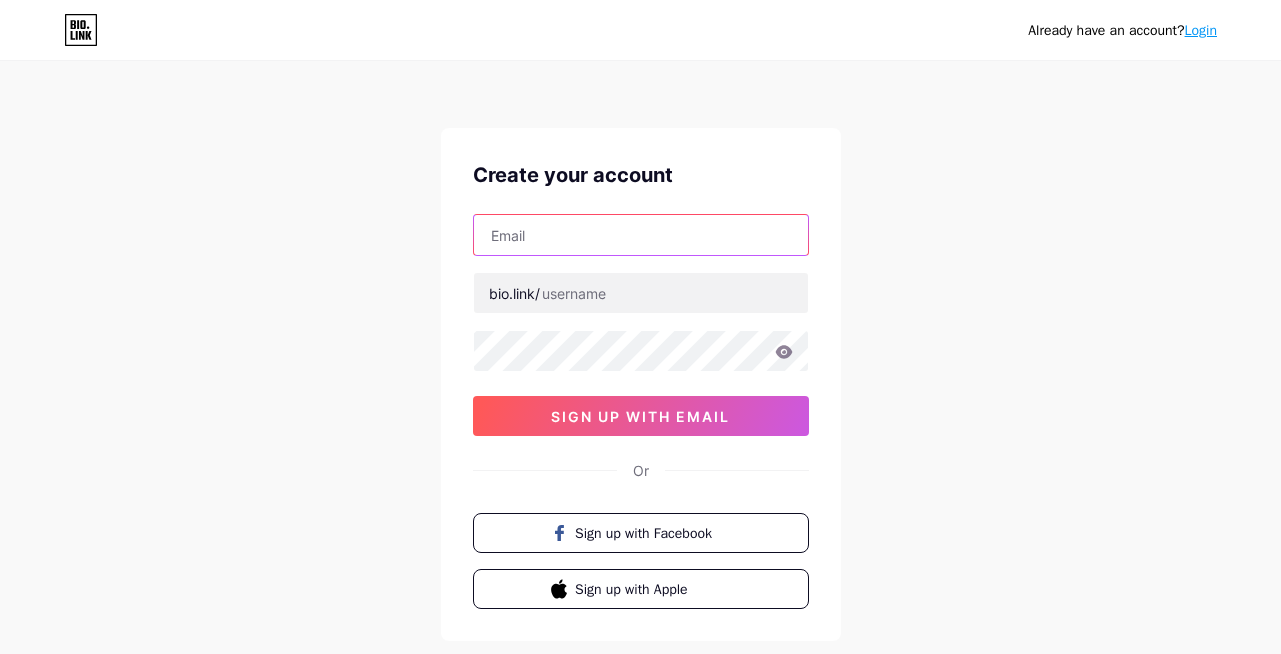 click at bounding box center (641, 235) 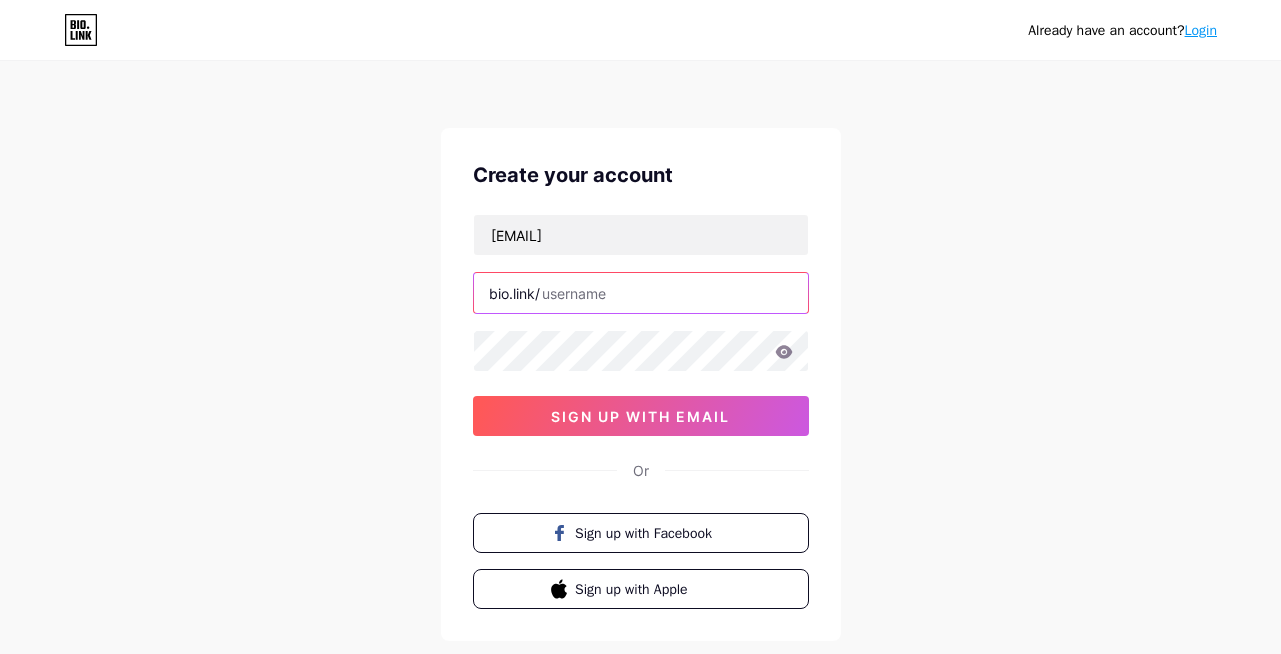 click at bounding box center [641, 293] 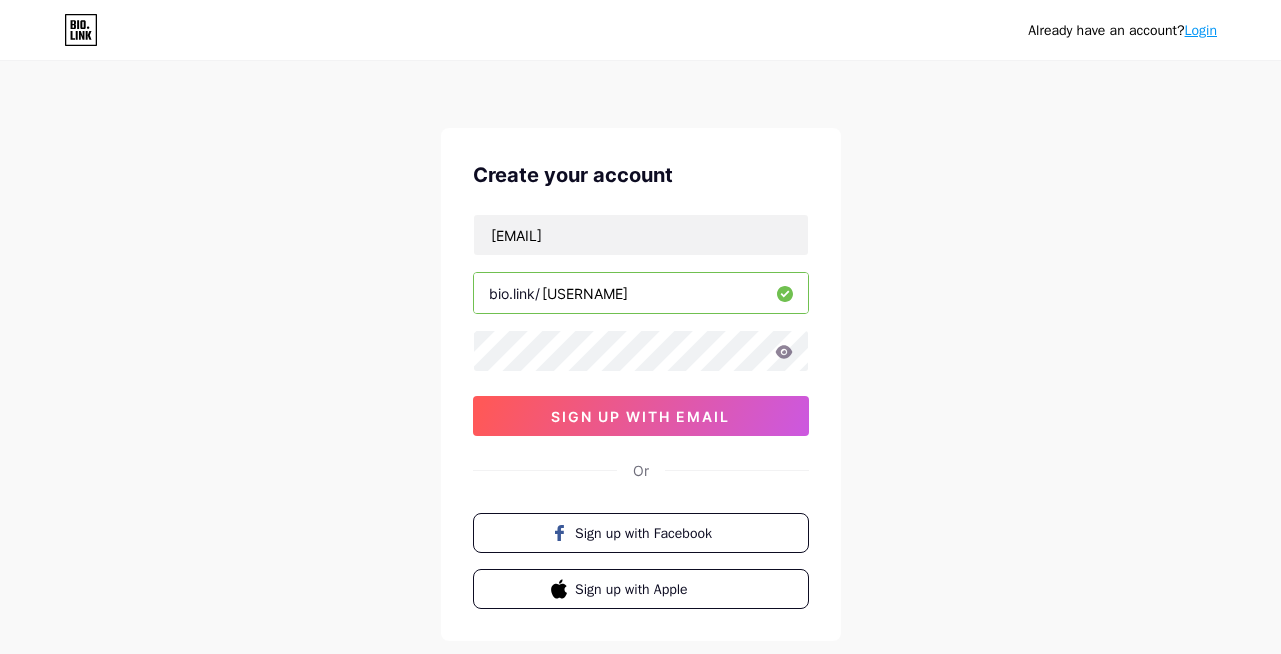 type on "[USERNAME]" 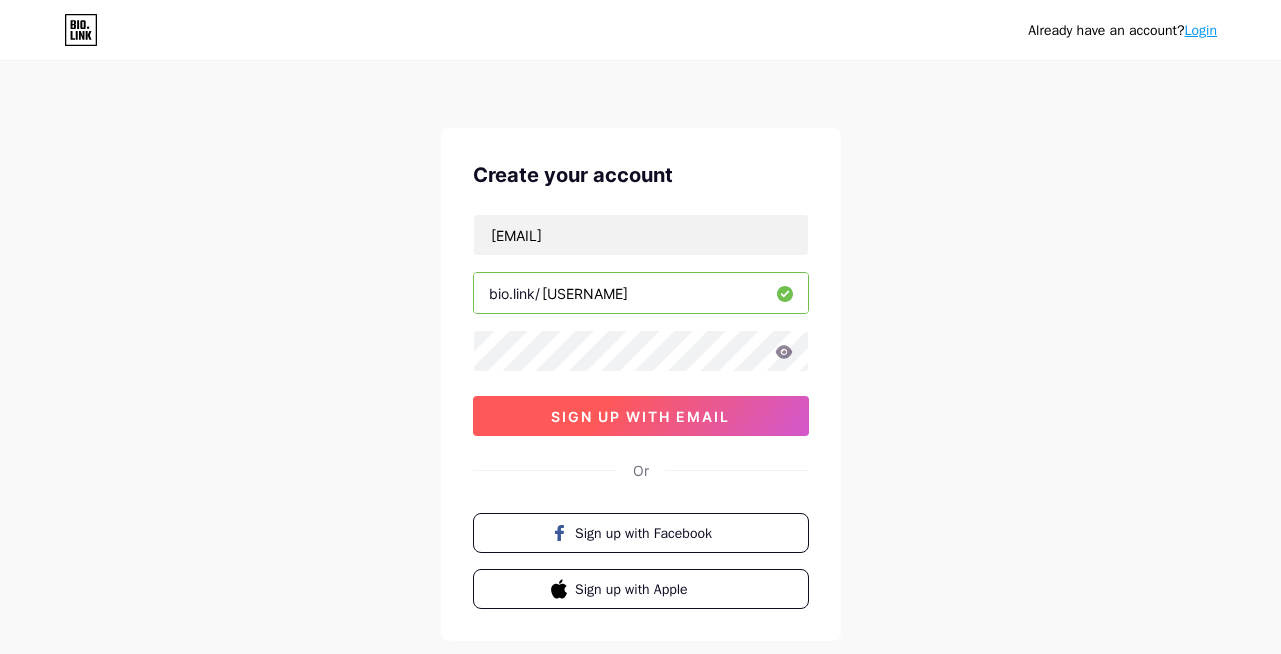 click on "sign up with email" at bounding box center [640, 416] 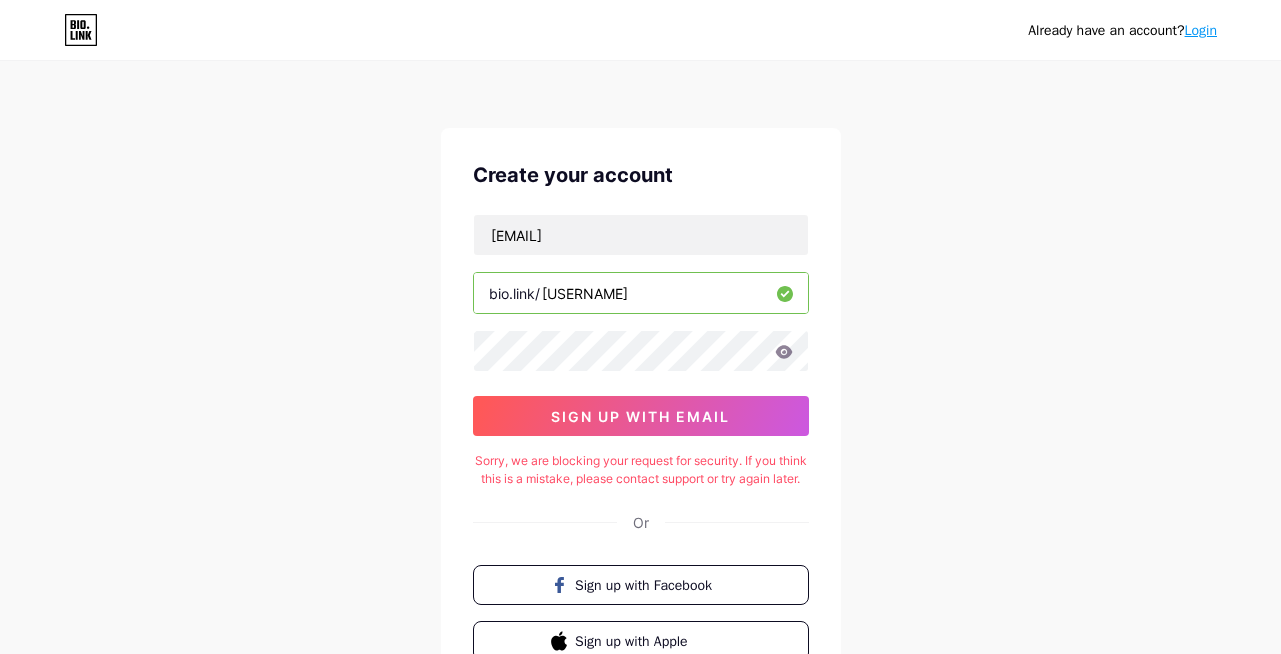 scroll, scrollTop: 120, scrollLeft: 0, axis: vertical 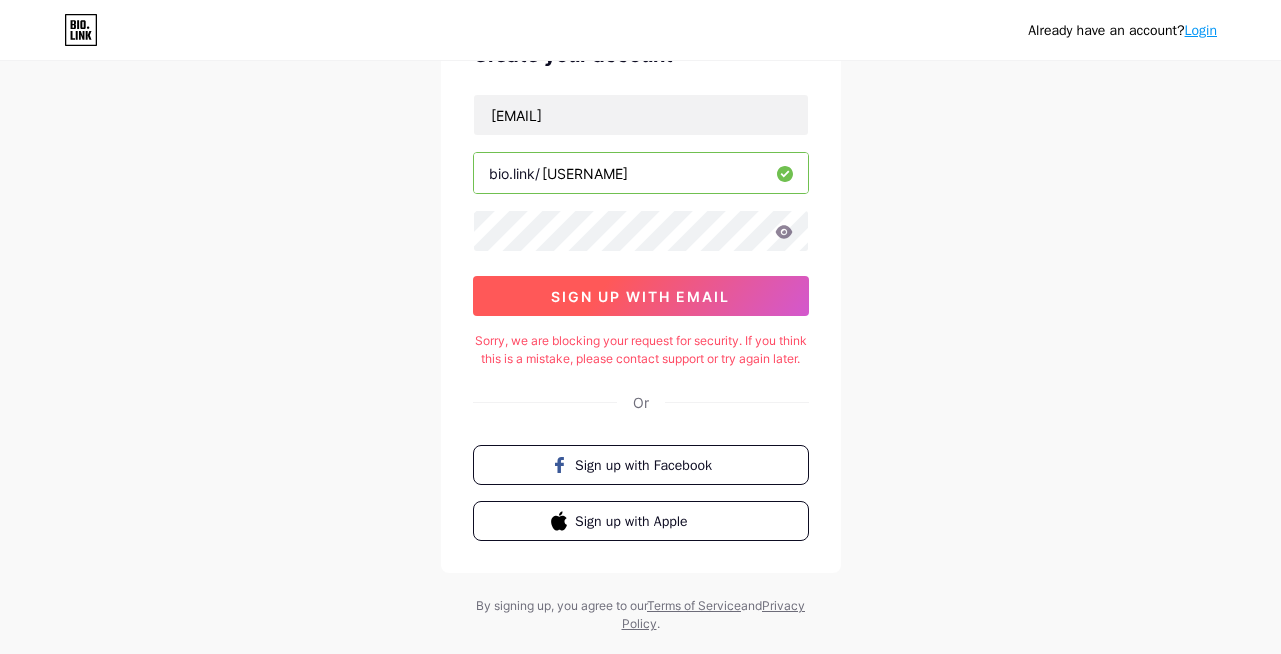 click on "sign up with email" at bounding box center [641, 296] 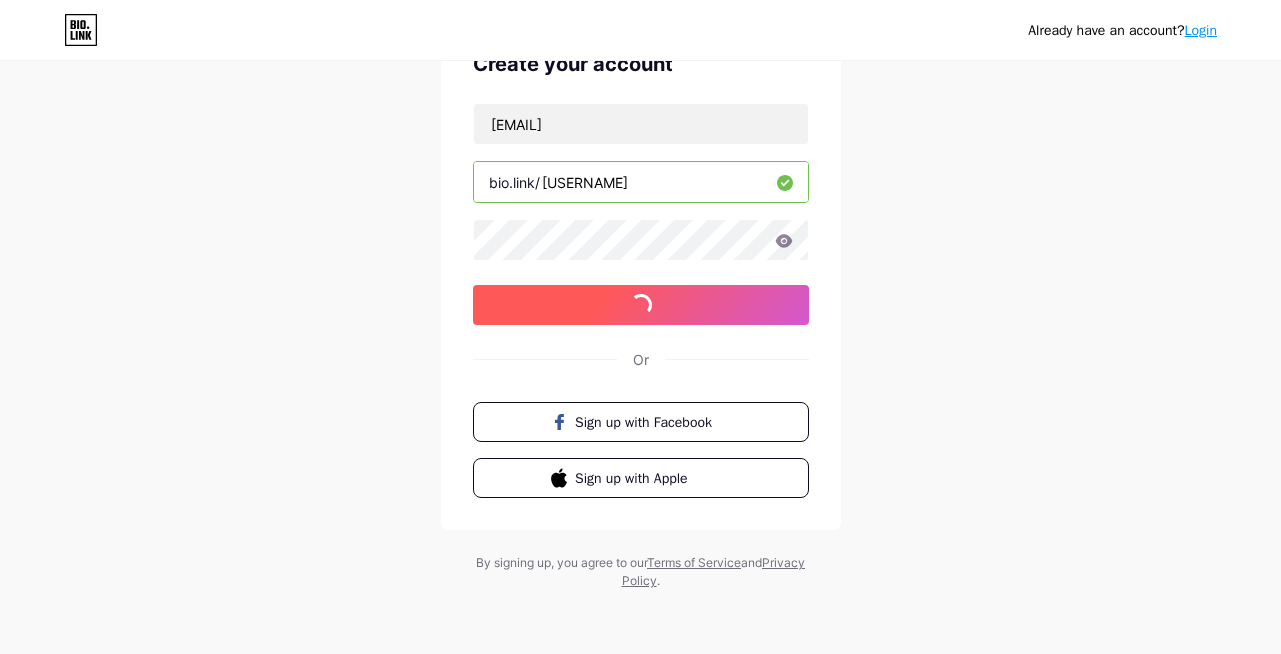 scroll, scrollTop: 120, scrollLeft: 0, axis: vertical 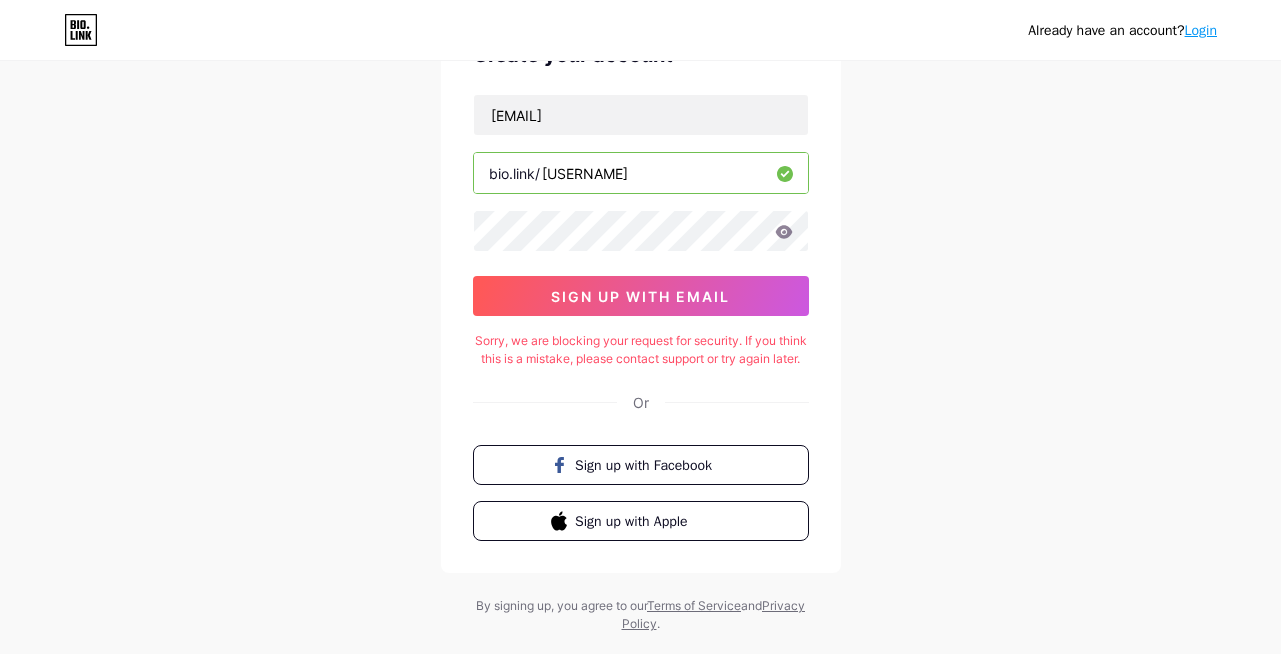 click on "Login" at bounding box center [1201, 30] 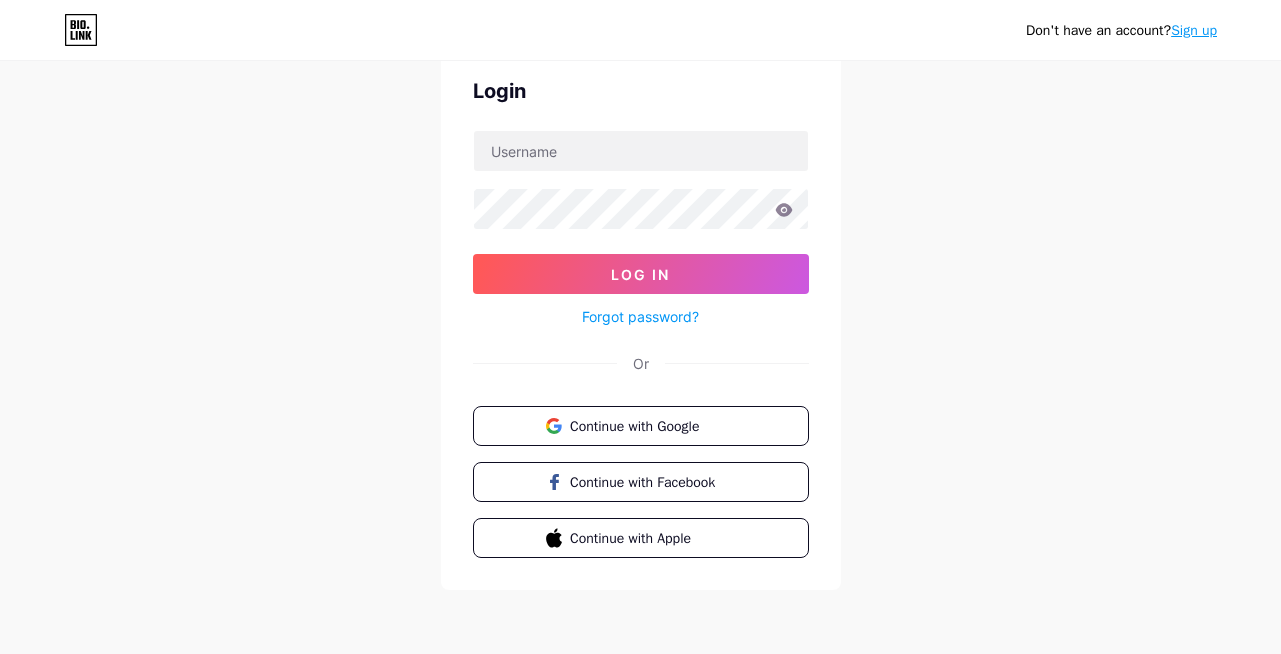 scroll, scrollTop: 0, scrollLeft: 0, axis: both 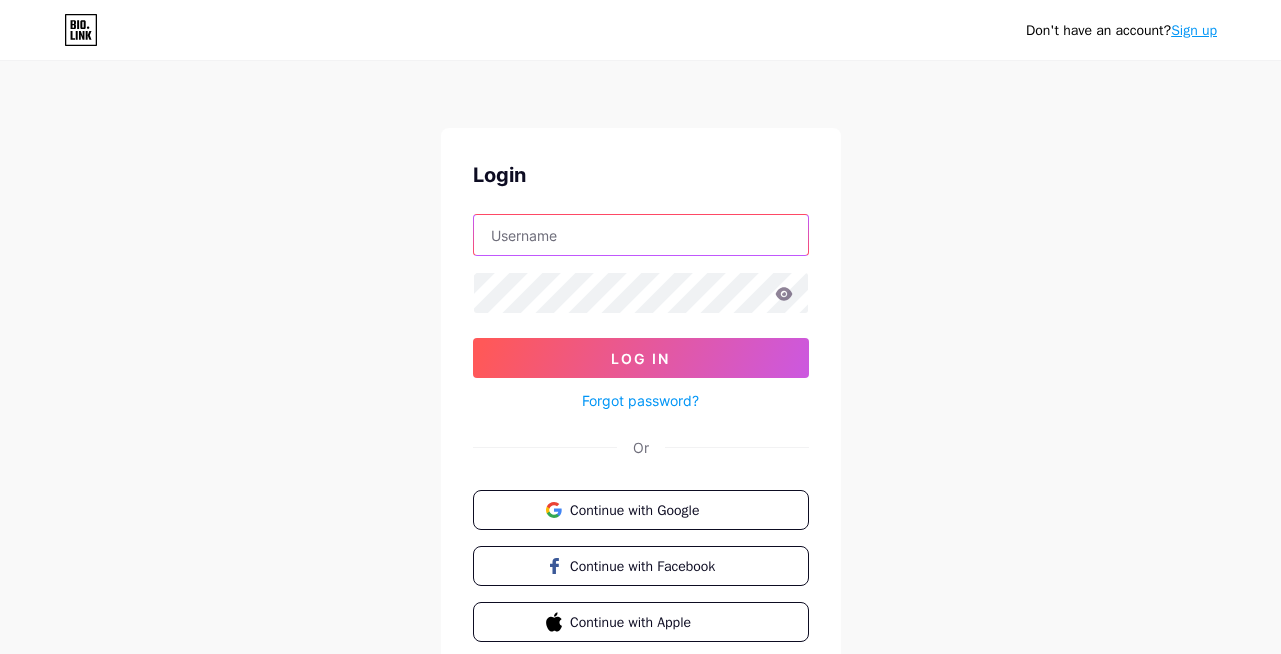 type on "[EMAIL]" 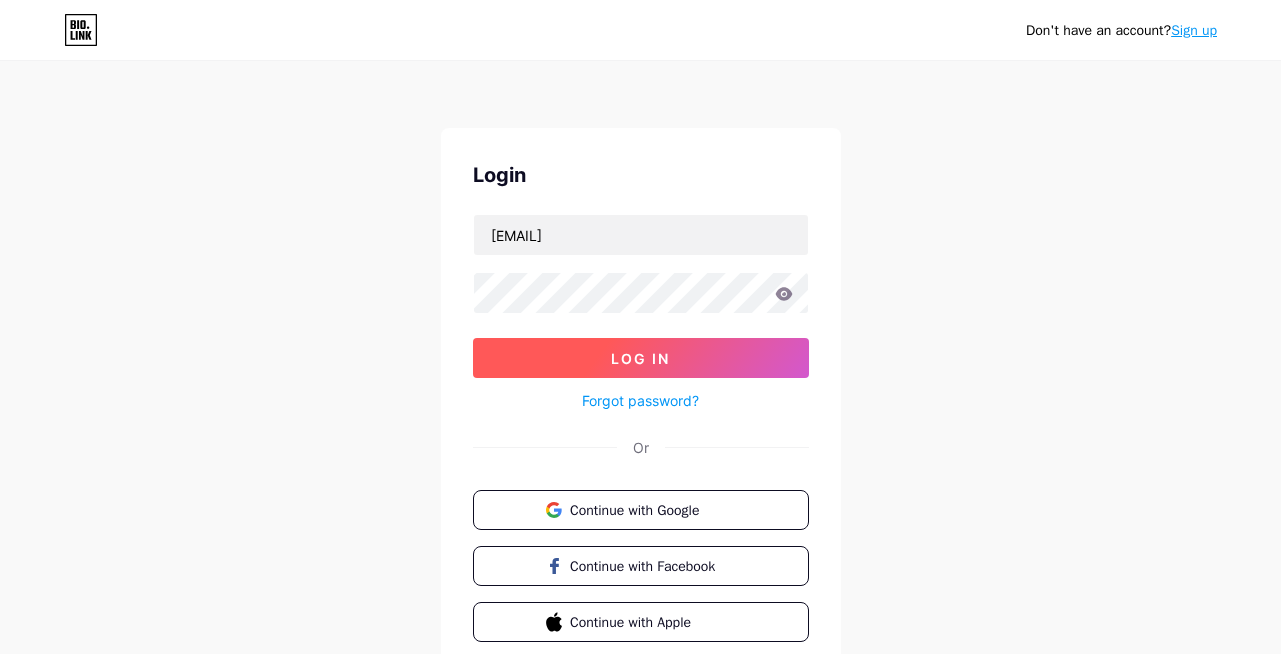 click on "Log In" at bounding box center [640, 358] 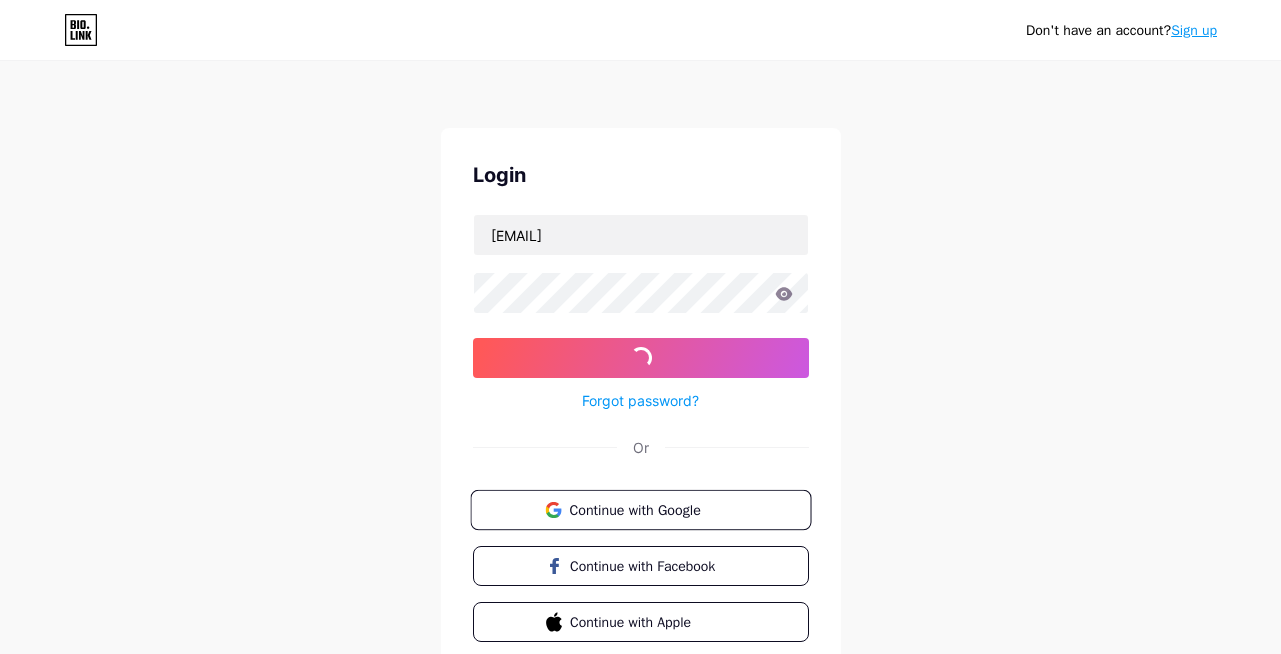 click on "Continue with Google" at bounding box center (652, 509) 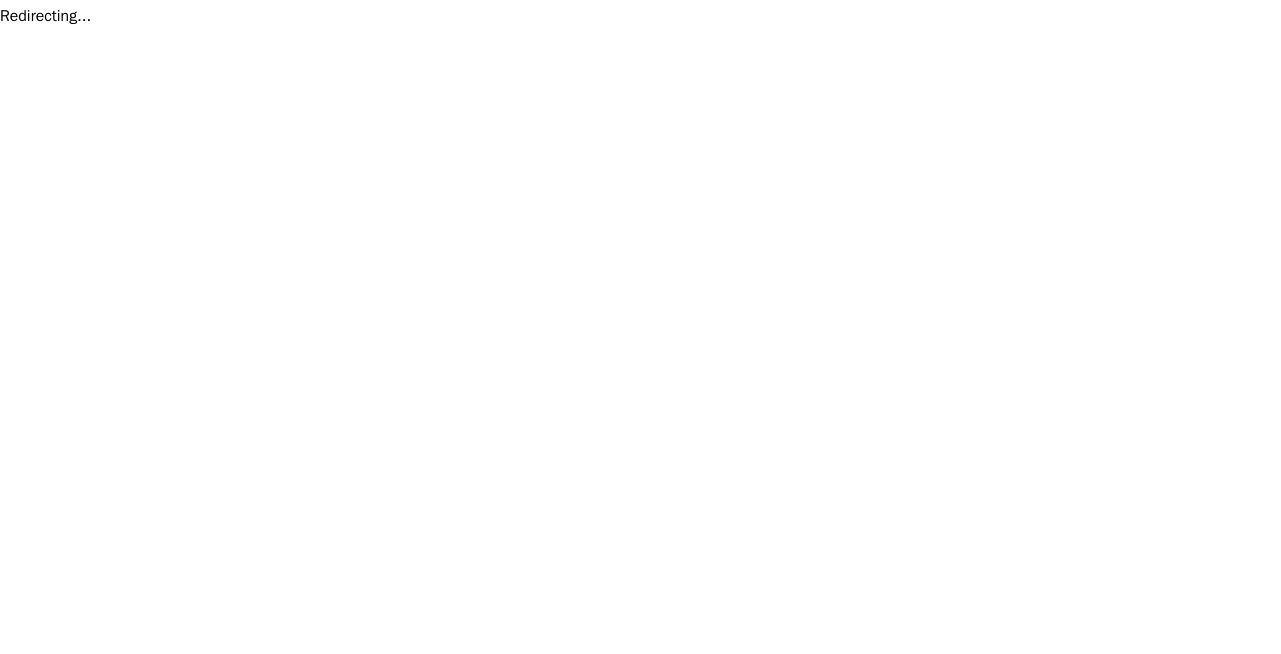 scroll, scrollTop: 0, scrollLeft: 0, axis: both 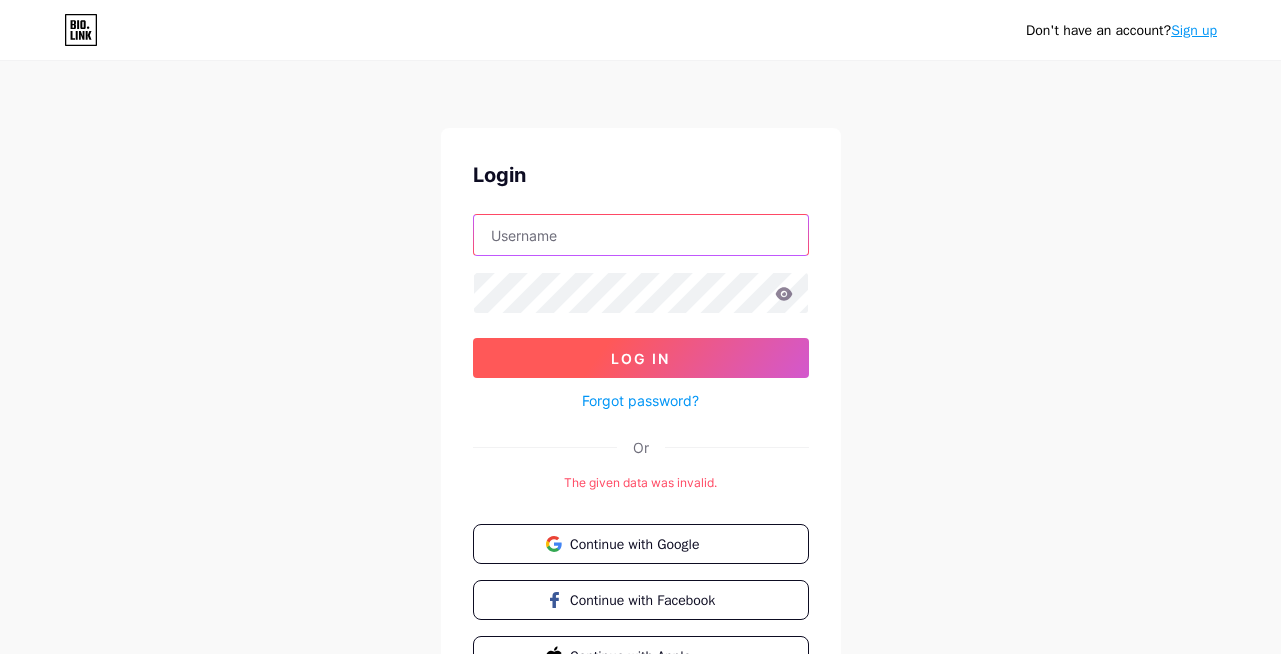 type on "[EMAIL]" 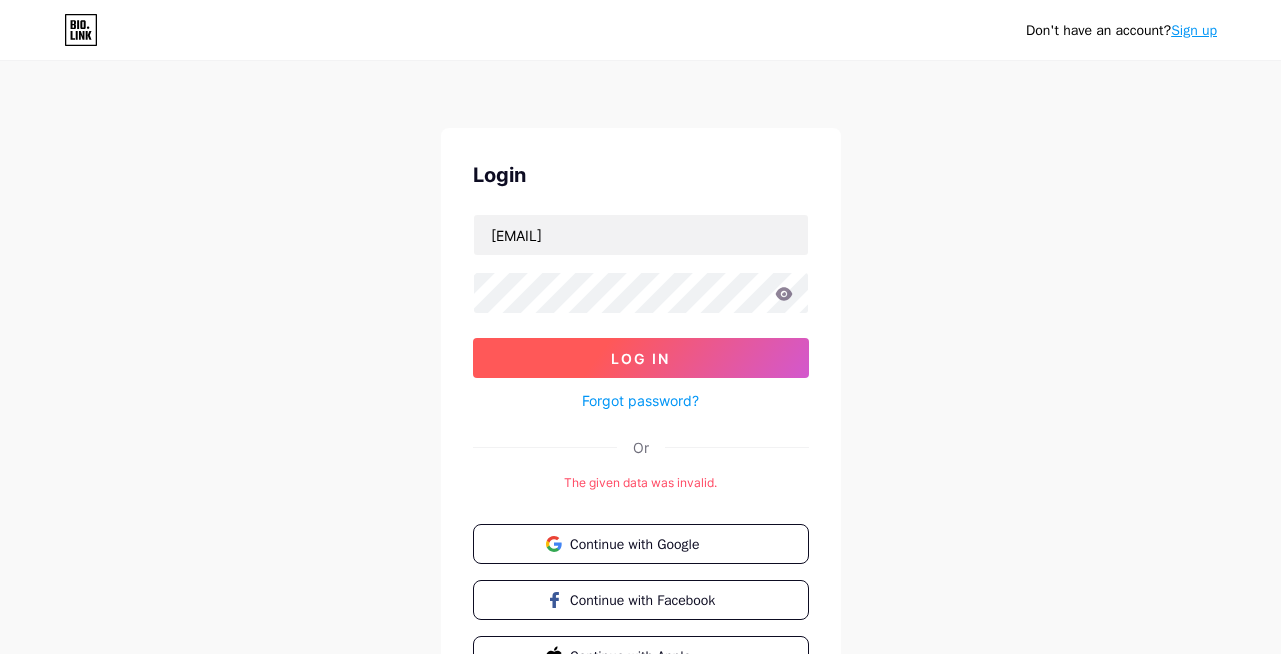 click on "Log In" at bounding box center [641, 358] 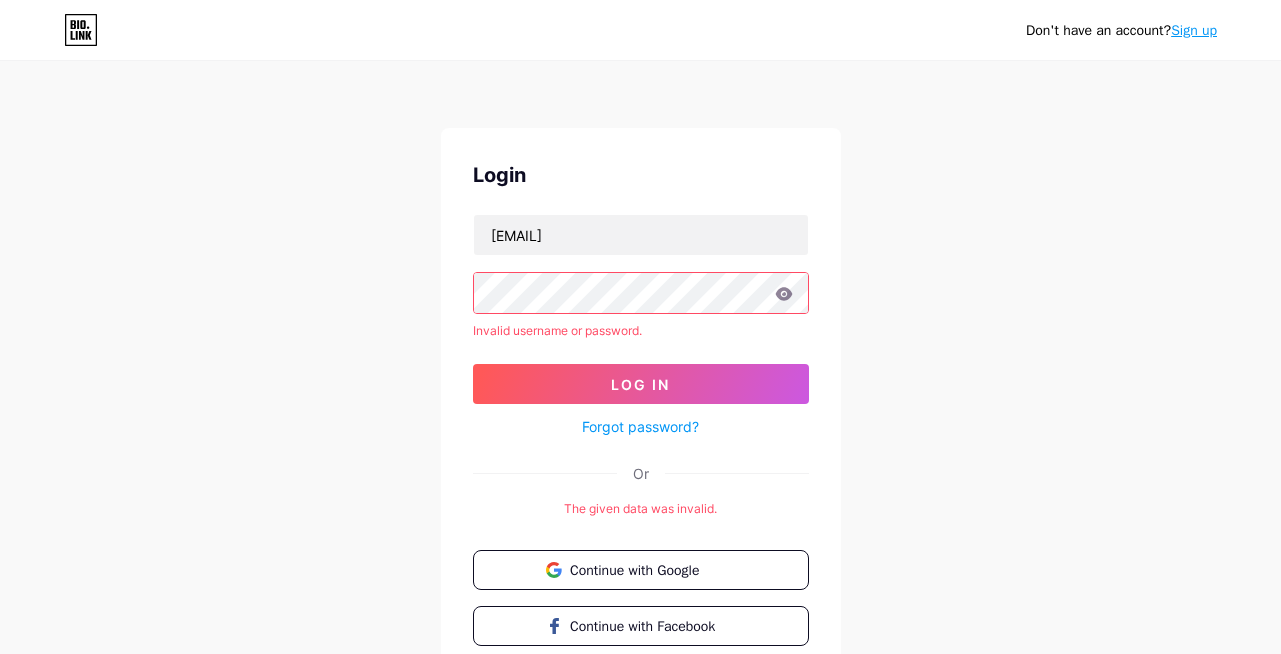 click on "Forgot password?" at bounding box center (640, 426) 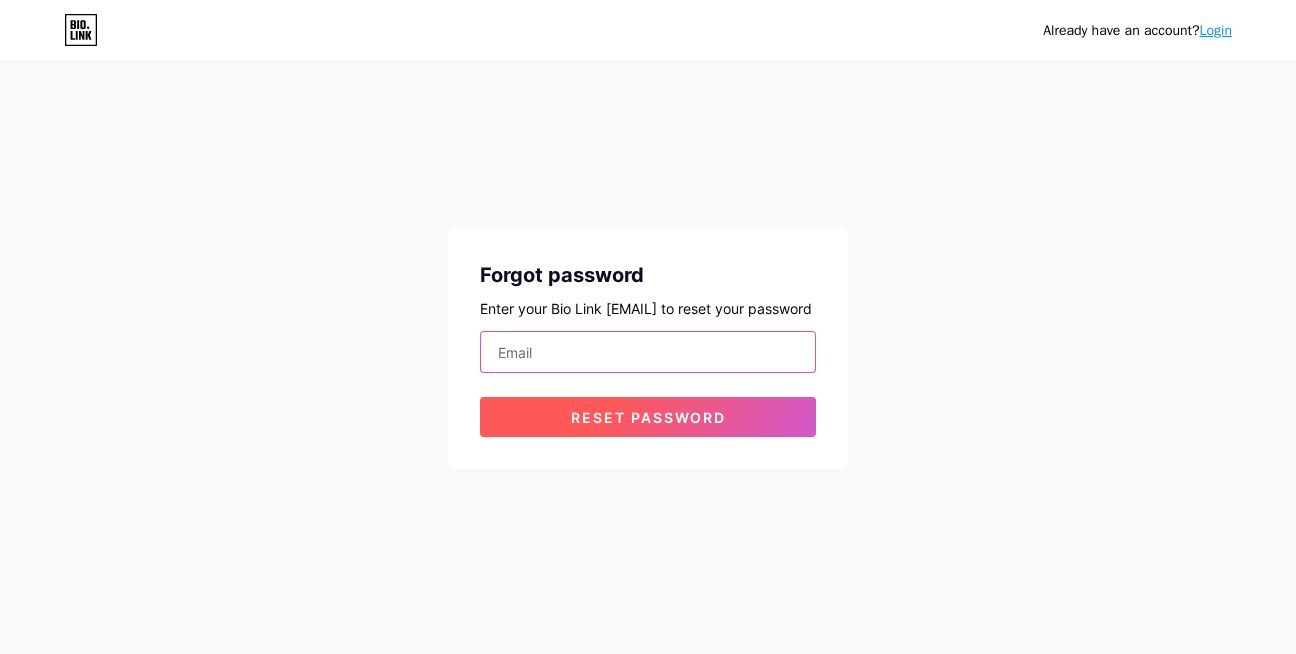 type on "[EMAIL]" 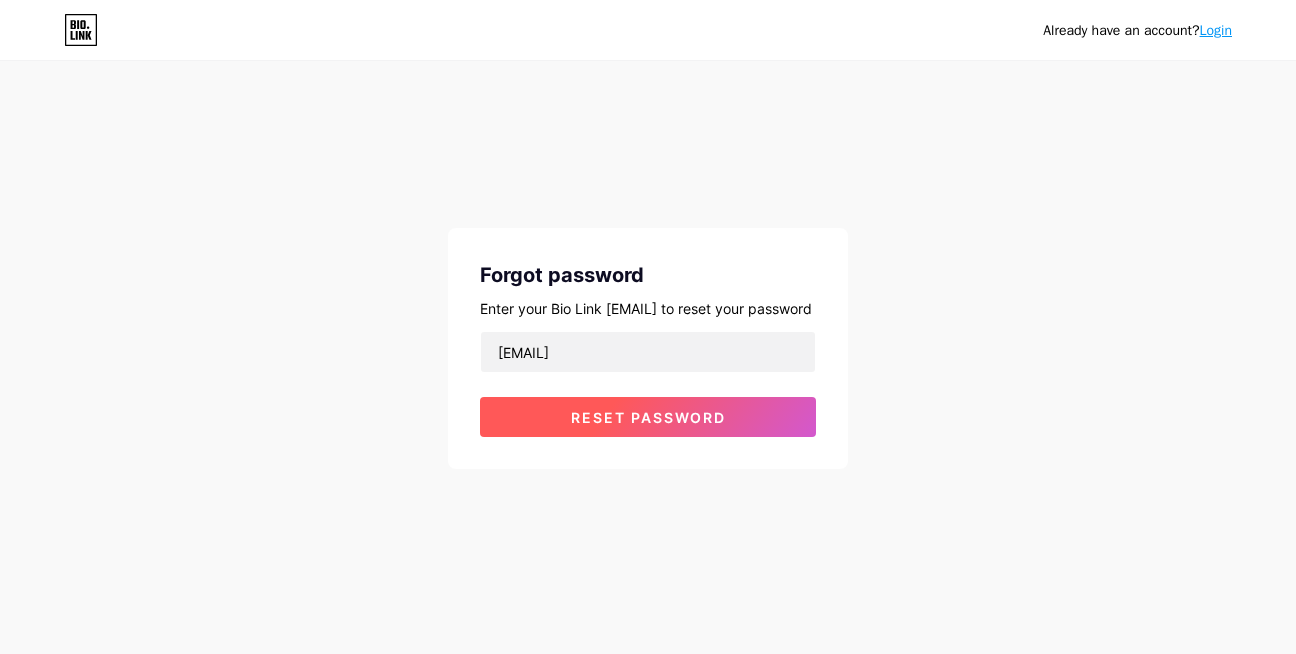 click on "Reset password" at bounding box center [648, 417] 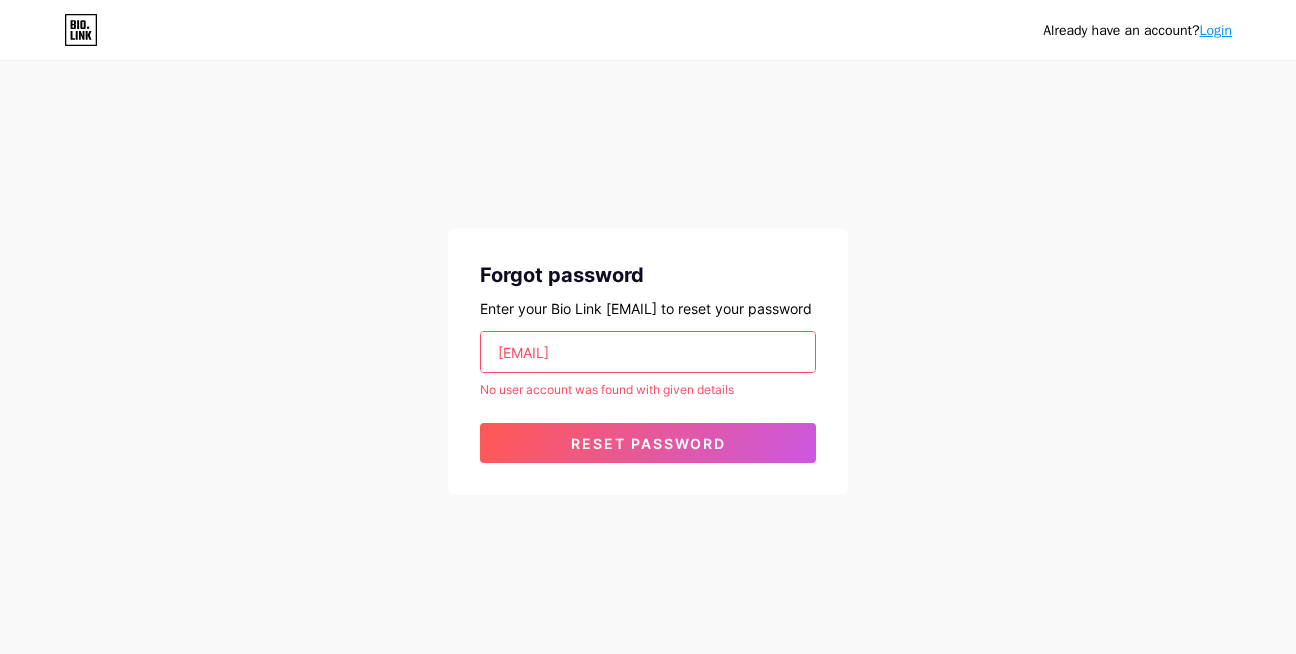 click on "Login" at bounding box center [1216, 30] 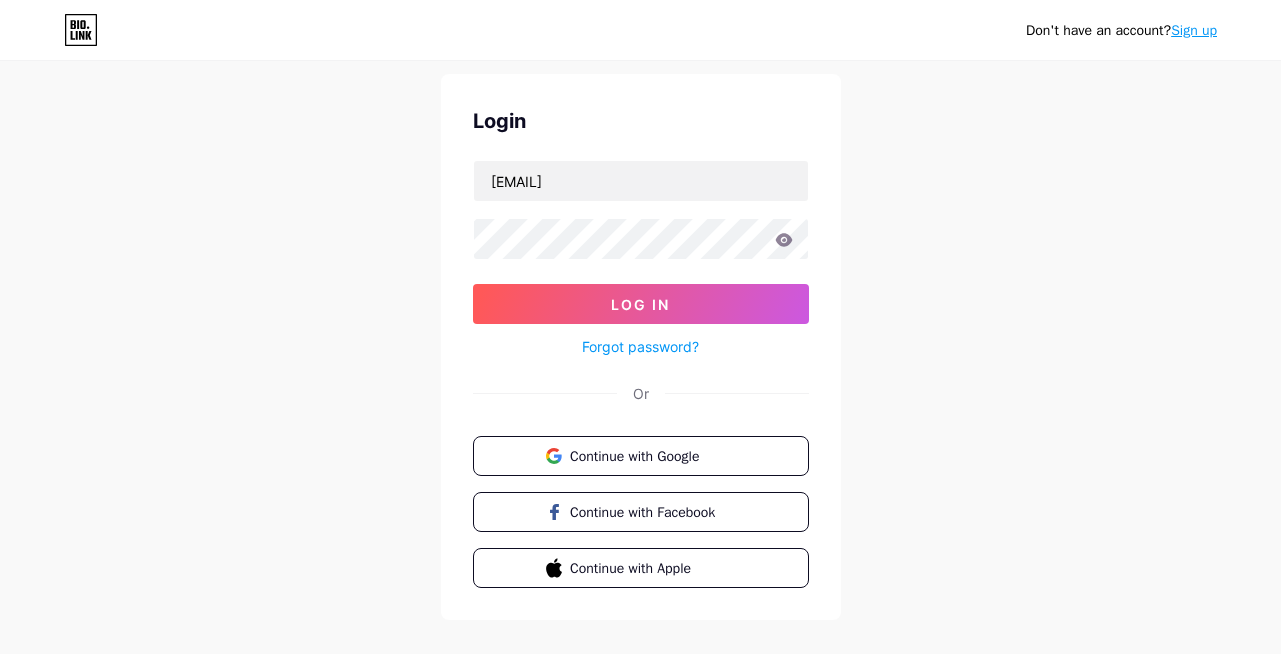 scroll, scrollTop: 83, scrollLeft: 0, axis: vertical 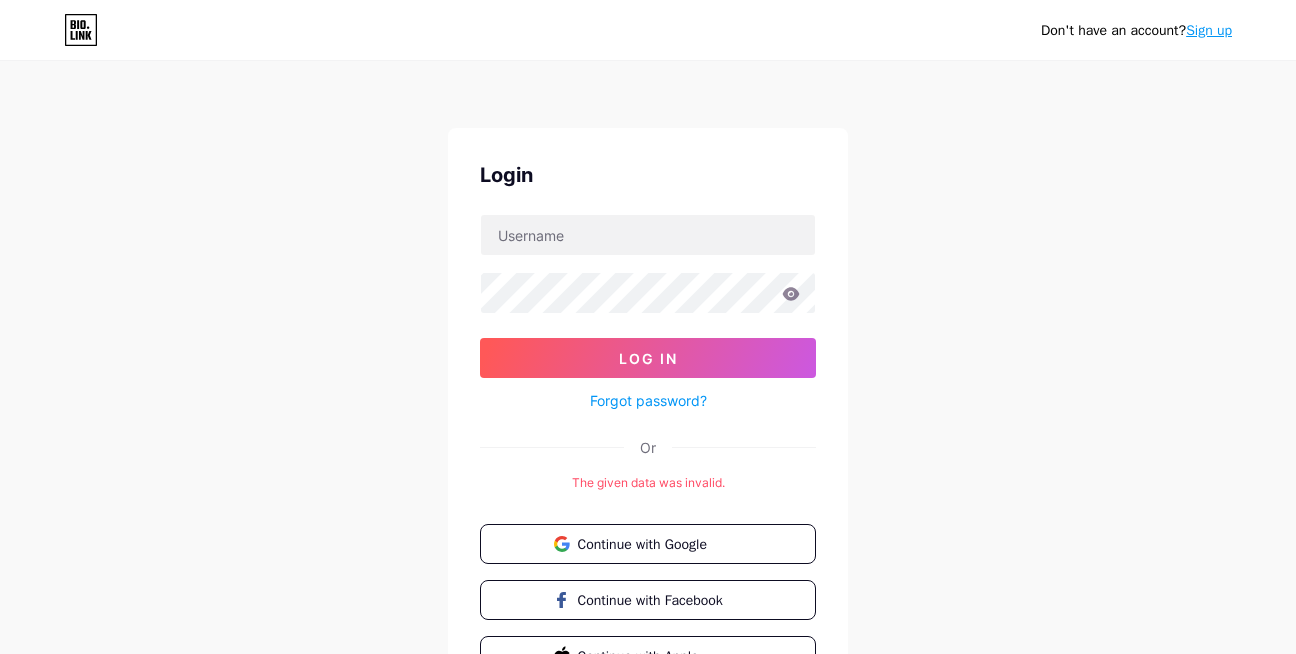 type on "[EMAIL]" 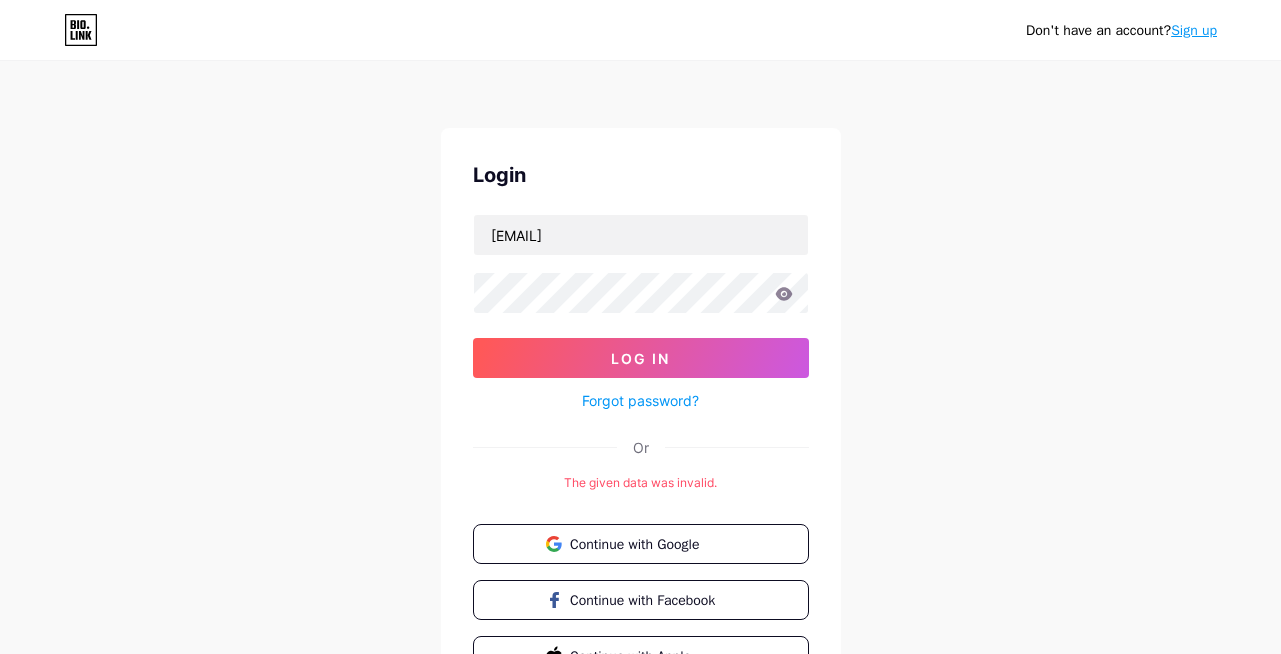 click on "Sign up" at bounding box center (1194, 30) 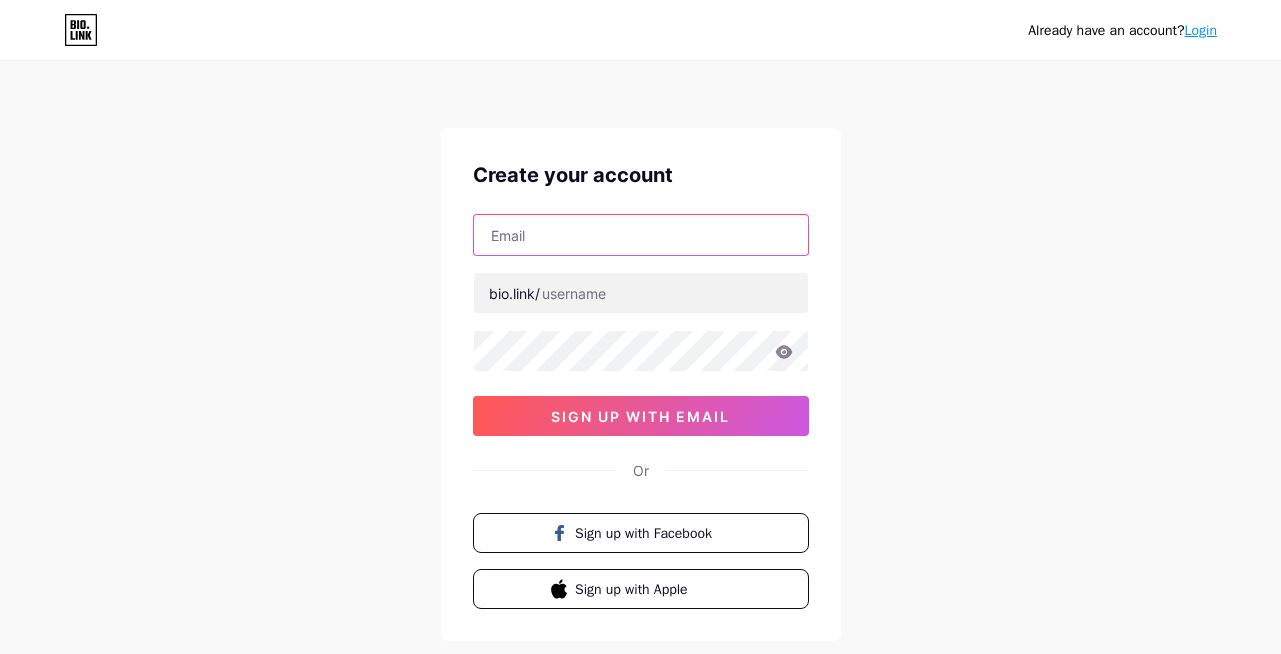 type on "[EMAIL]" 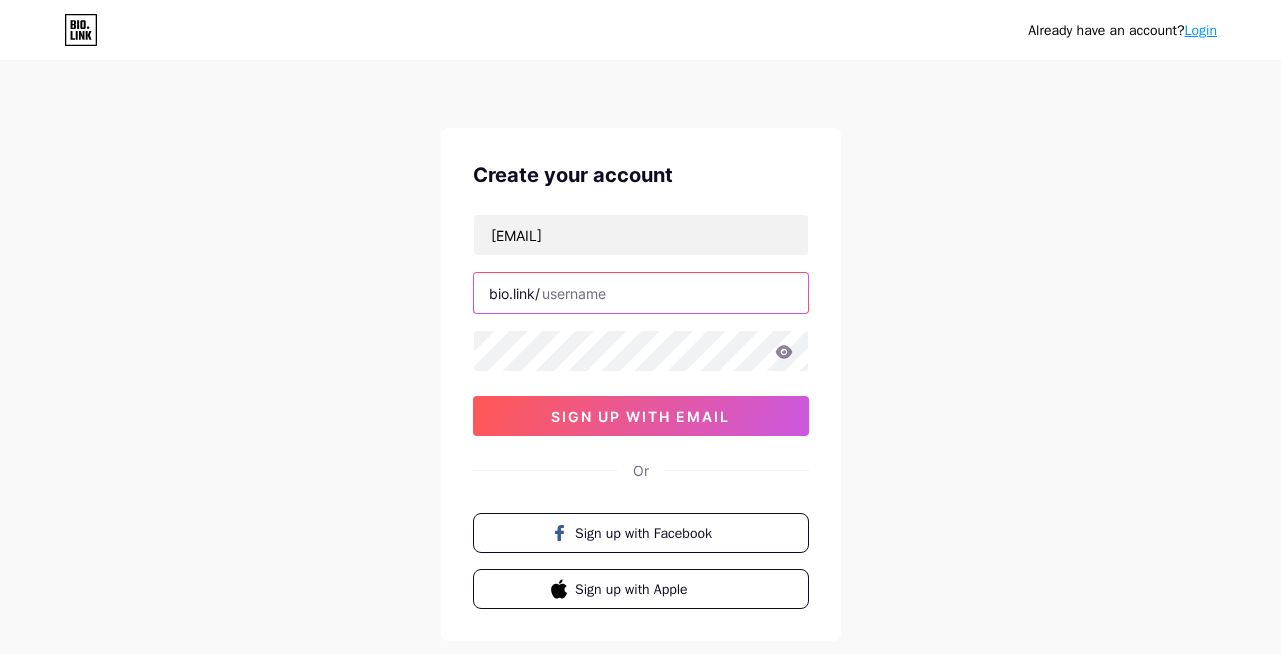 click at bounding box center [641, 293] 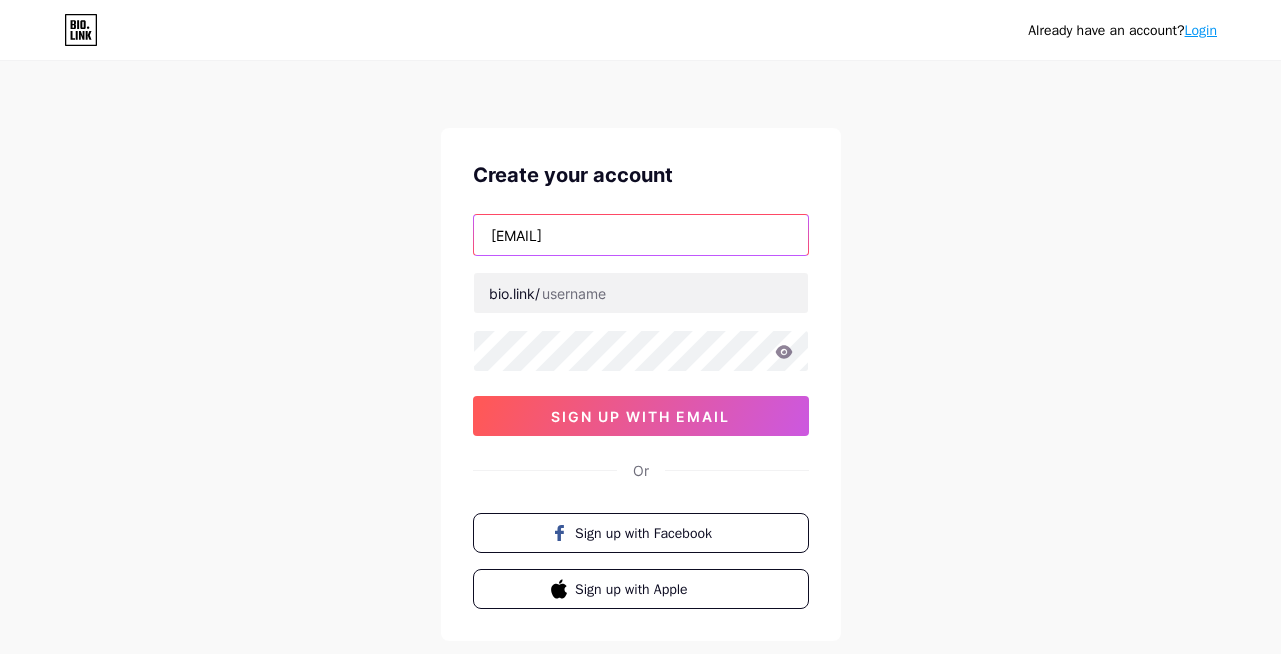 drag, startPoint x: 566, startPoint y: 234, endPoint x: 494, endPoint y: 258, distance: 75.89466 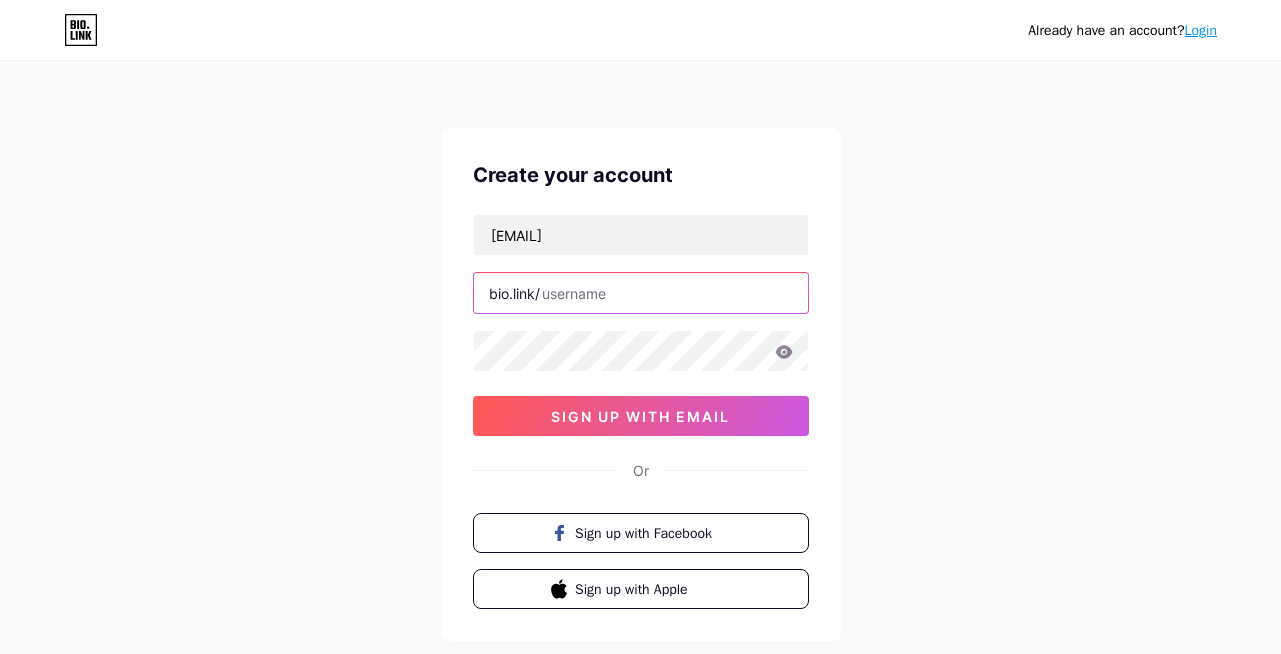 click at bounding box center (641, 293) 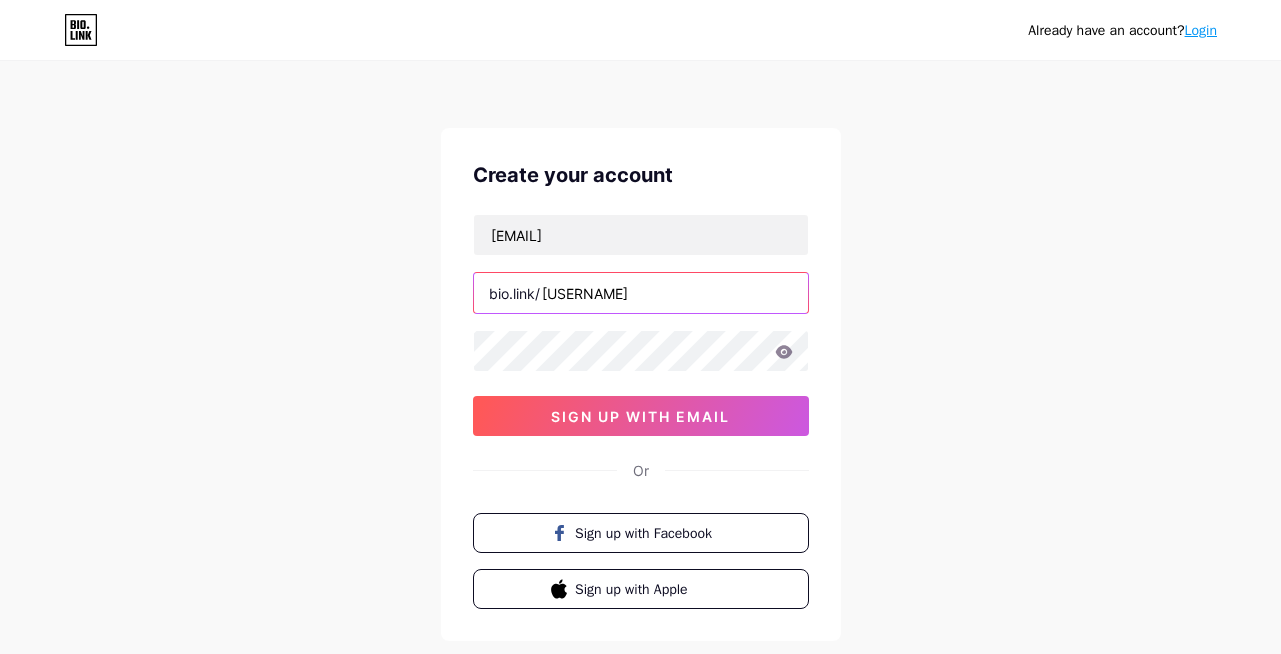 type on "lilyvoilet712" 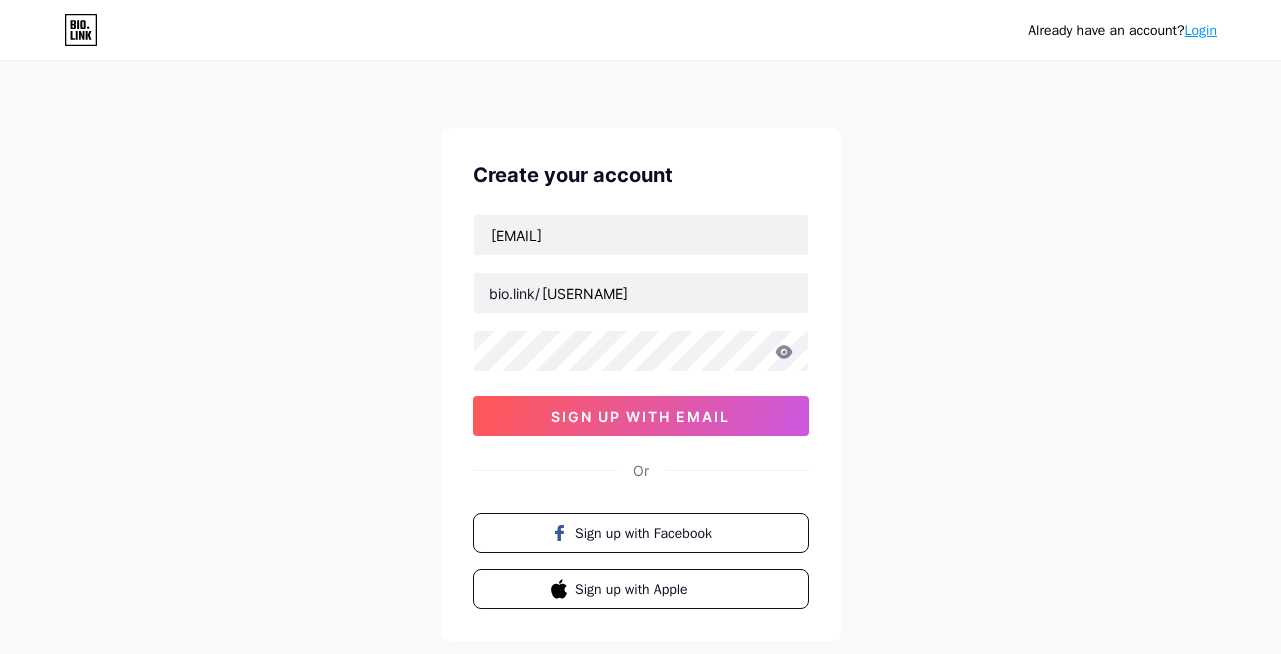 click at bounding box center (0, 0) 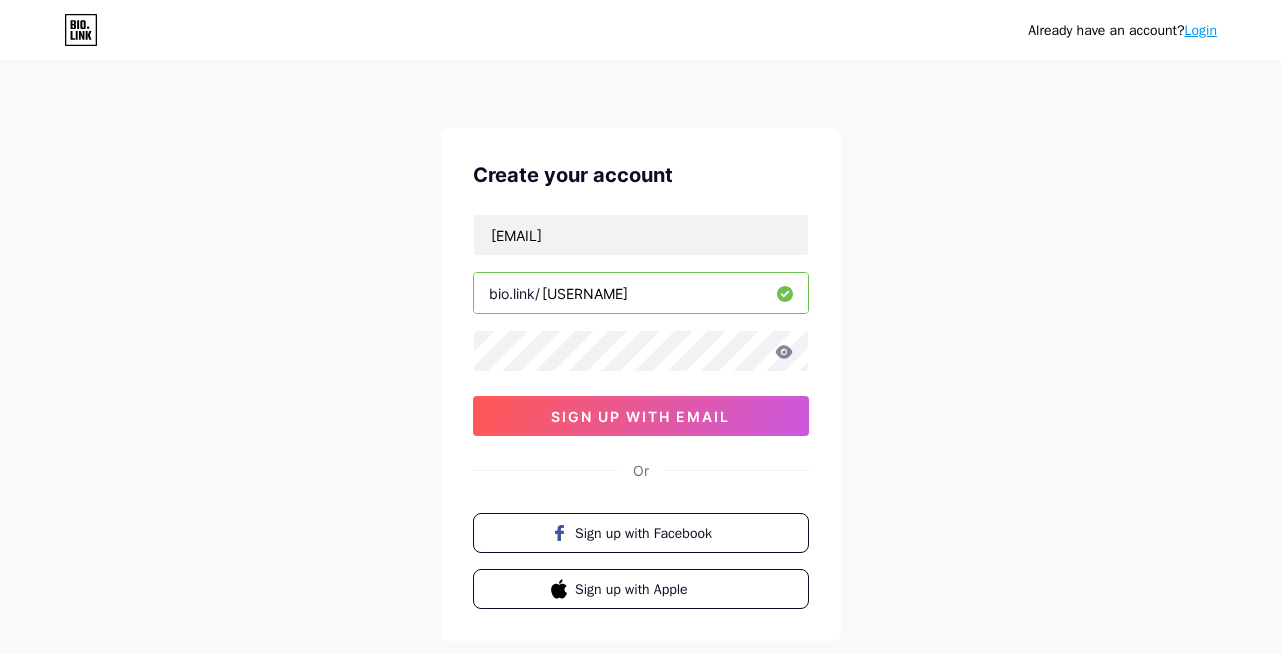 click at bounding box center [784, 352] 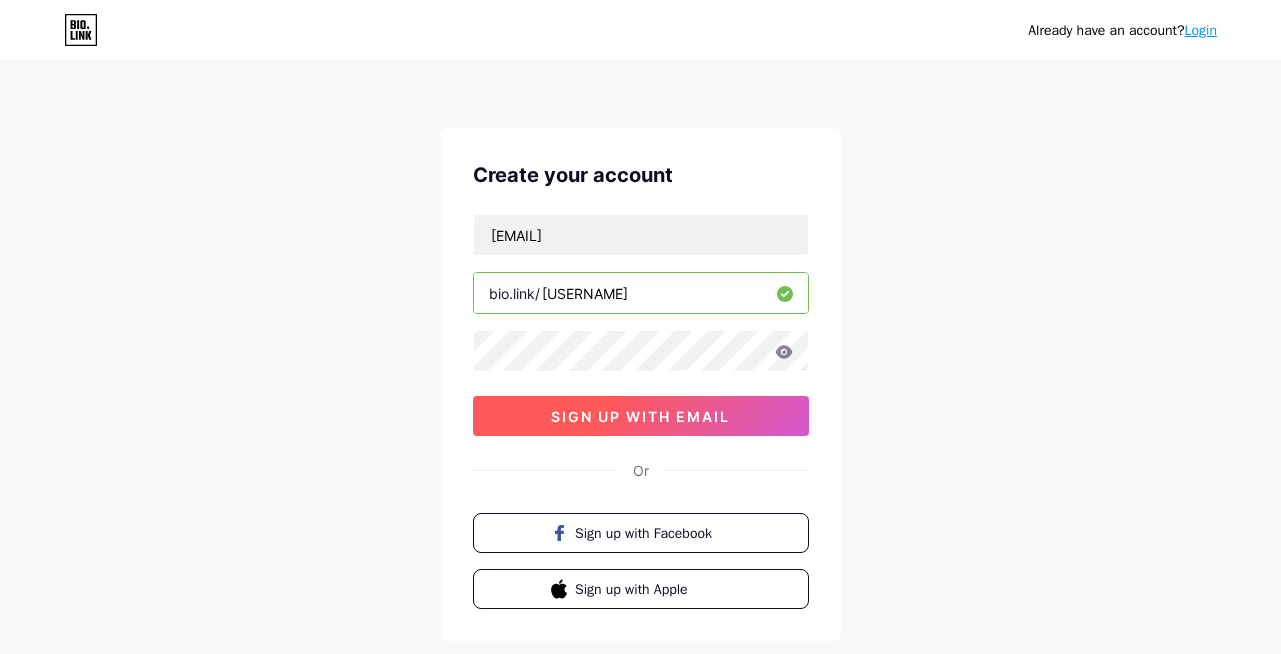 click on "sign up with email" at bounding box center (640, 416) 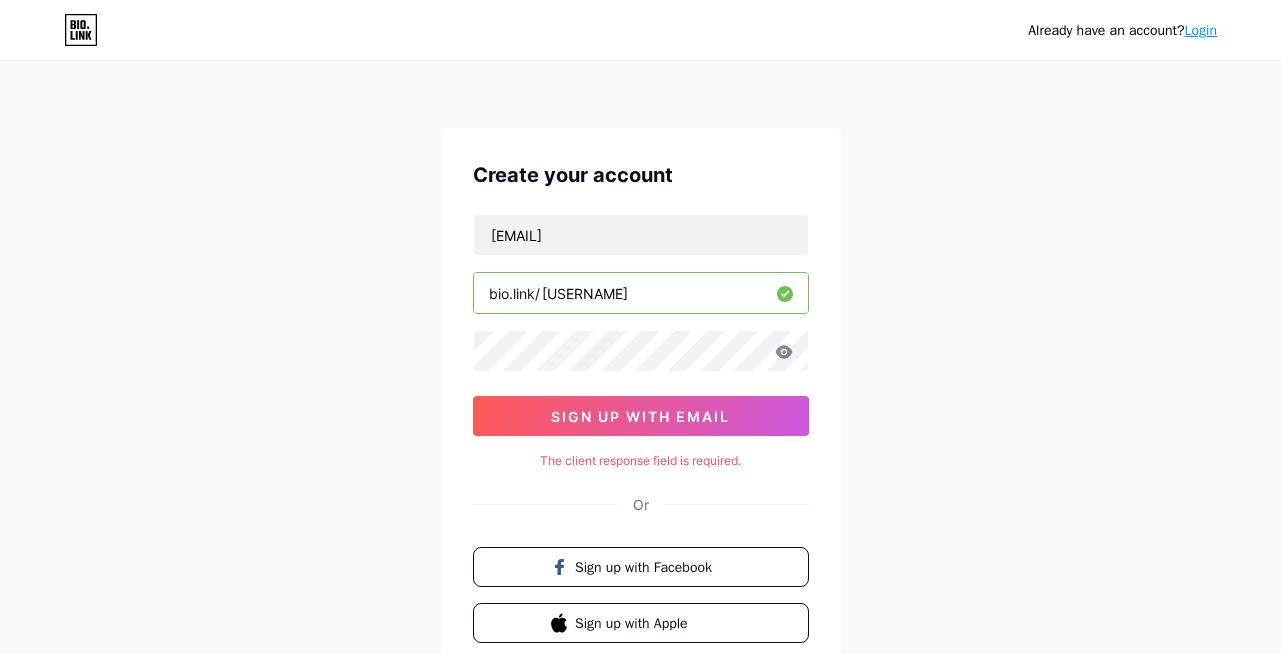 scroll, scrollTop: 145, scrollLeft: 0, axis: vertical 